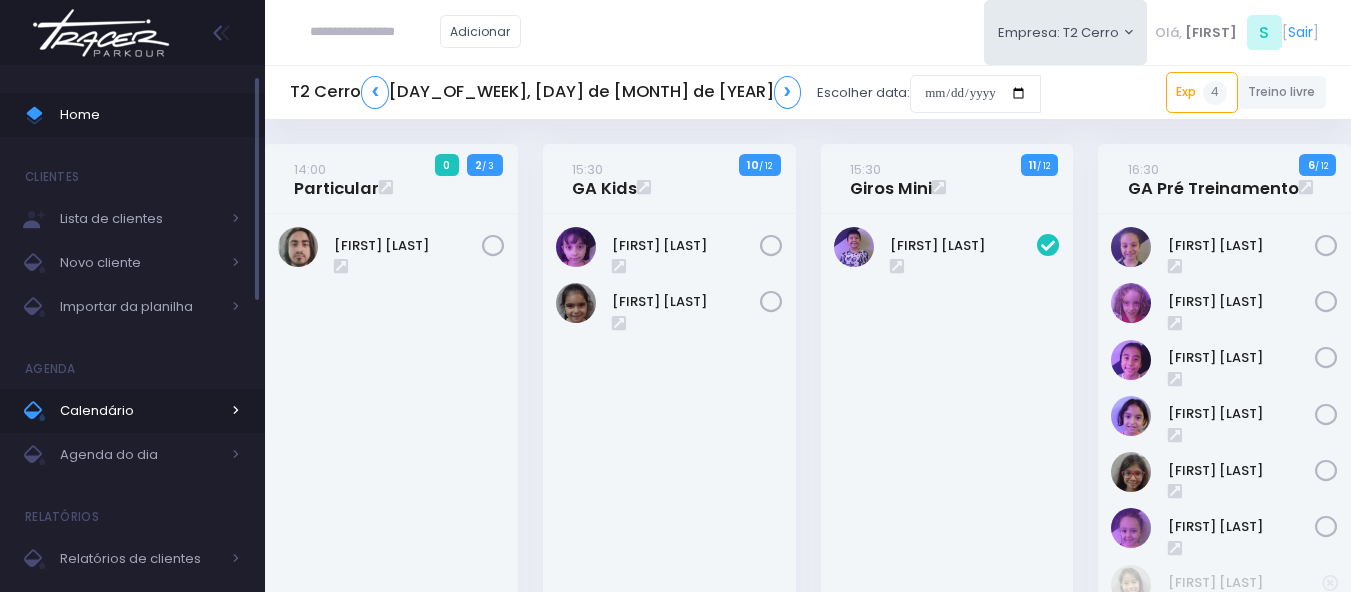 scroll, scrollTop: 0, scrollLeft: 0, axis: both 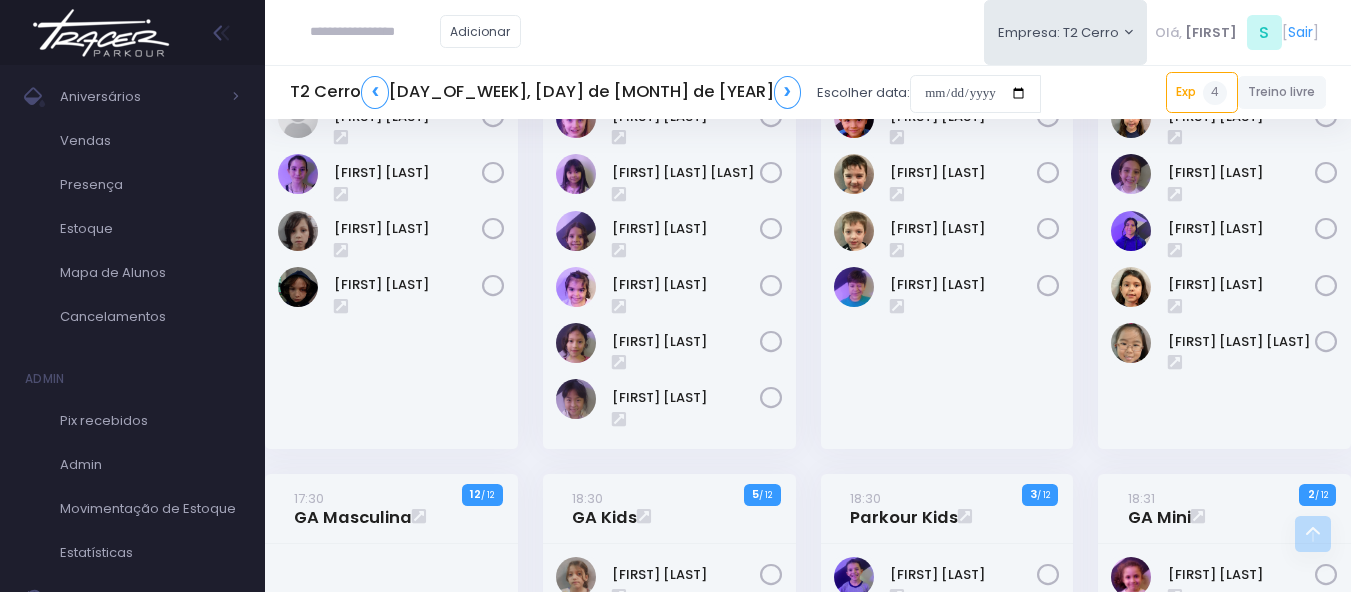 click on "Adicionar
Empresa: T2 Cerro
T1 Faria T2 Cerro T3 Santana T4 Pompeia" at bounding box center (808, 32) 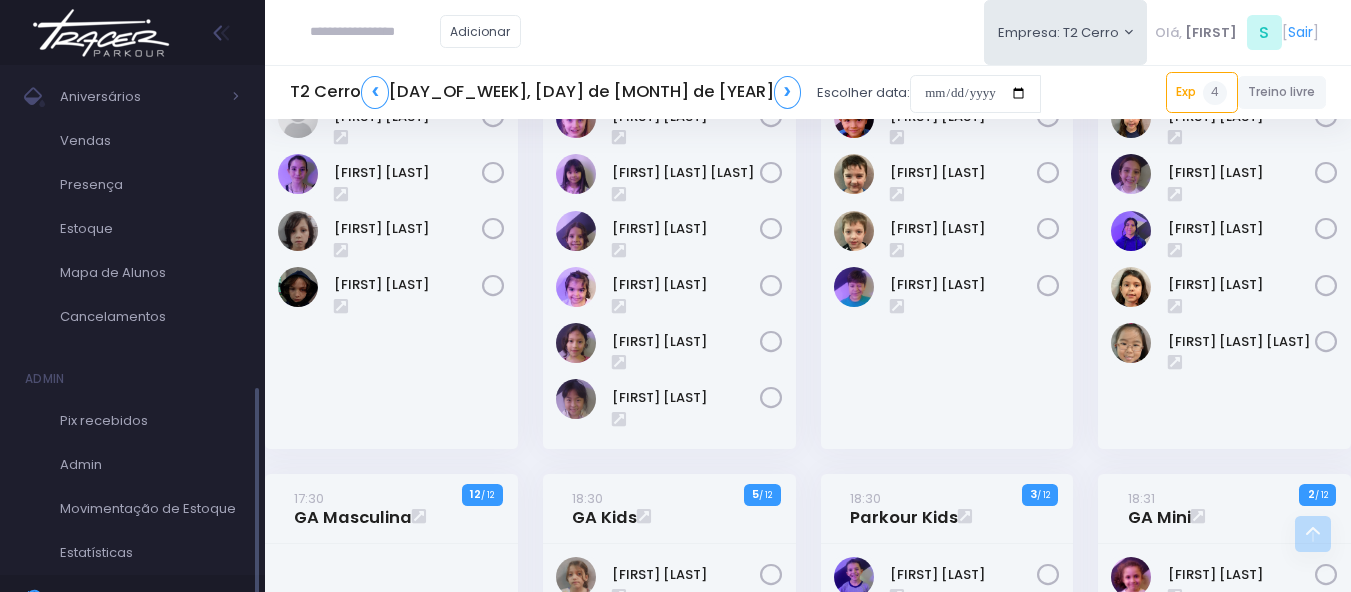scroll, scrollTop: 678, scrollLeft: 0, axis: vertical 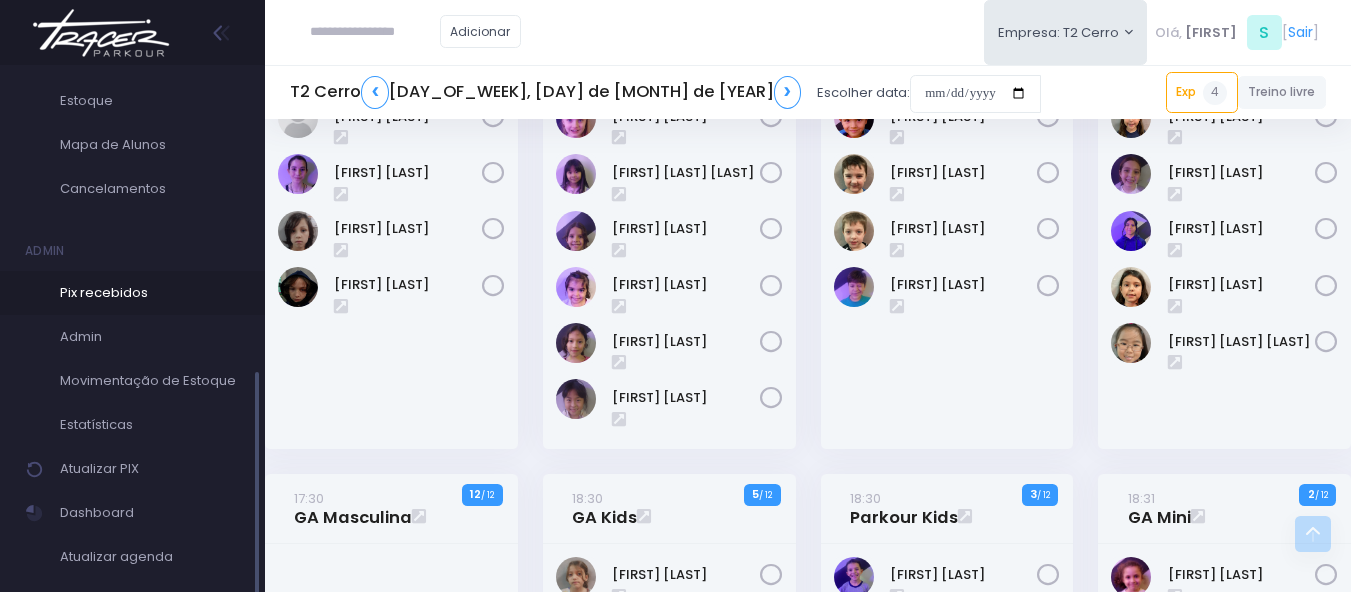 click on "Pix recebidos" at bounding box center [150, 293] 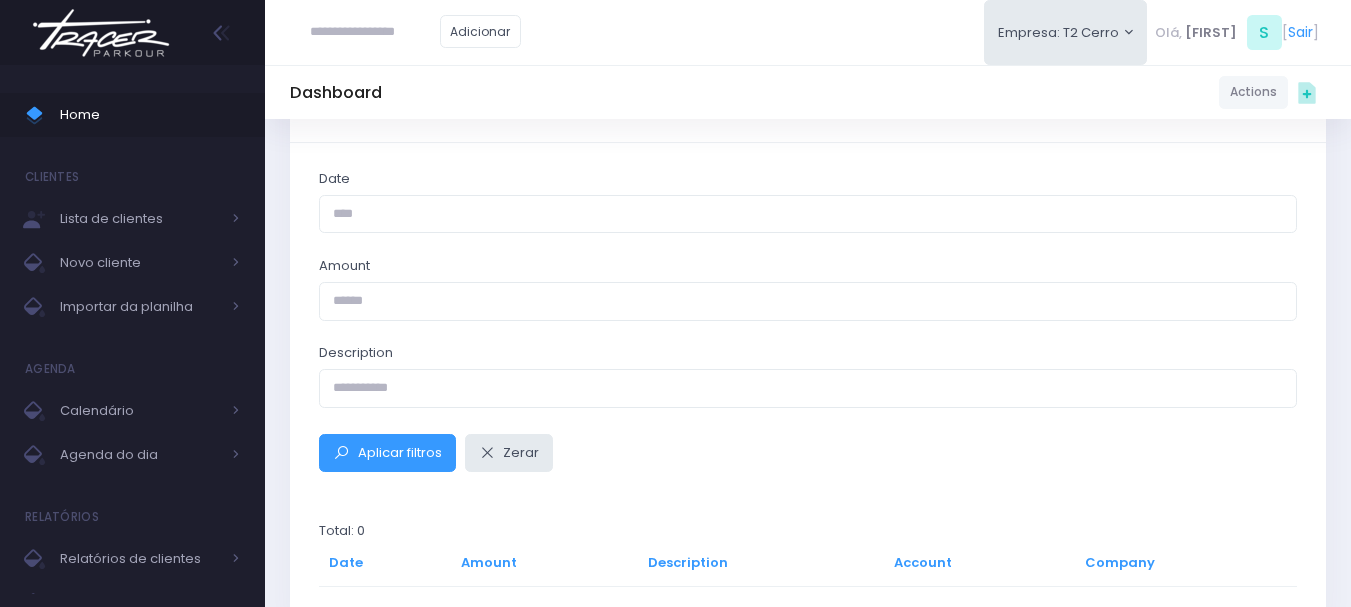 scroll, scrollTop: 230, scrollLeft: 0, axis: vertical 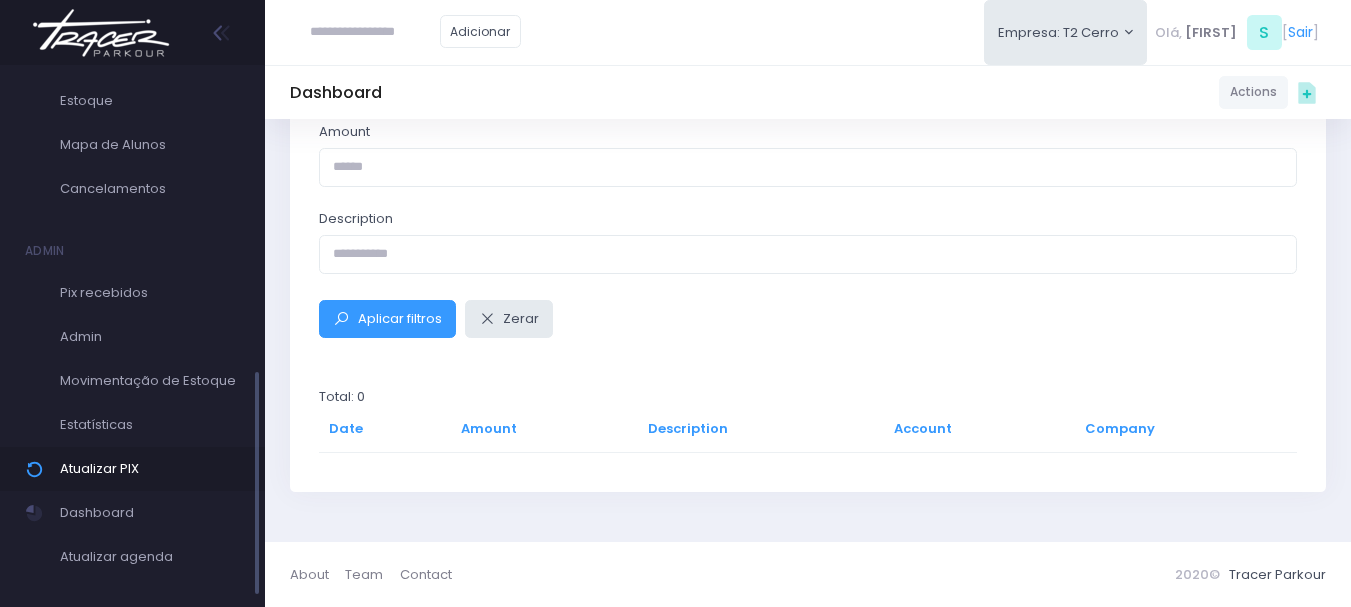 click on "Atualizar PIX" at bounding box center (150, 469) 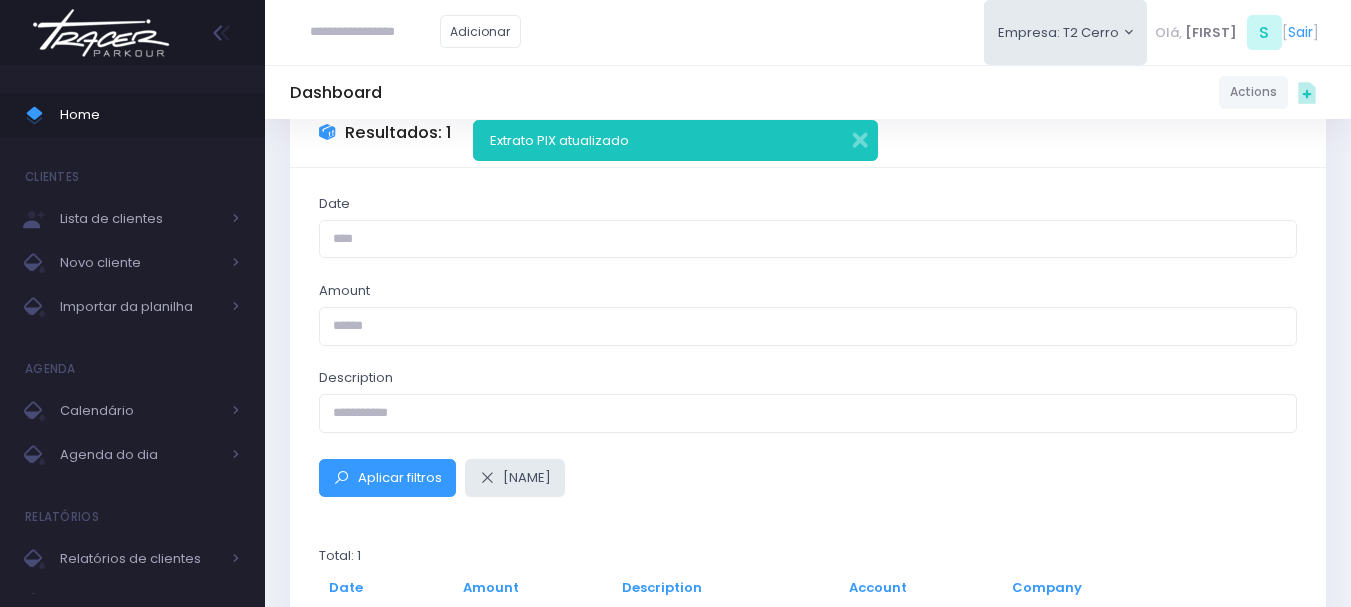 scroll, scrollTop: 69, scrollLeft: 0, axis: vertical 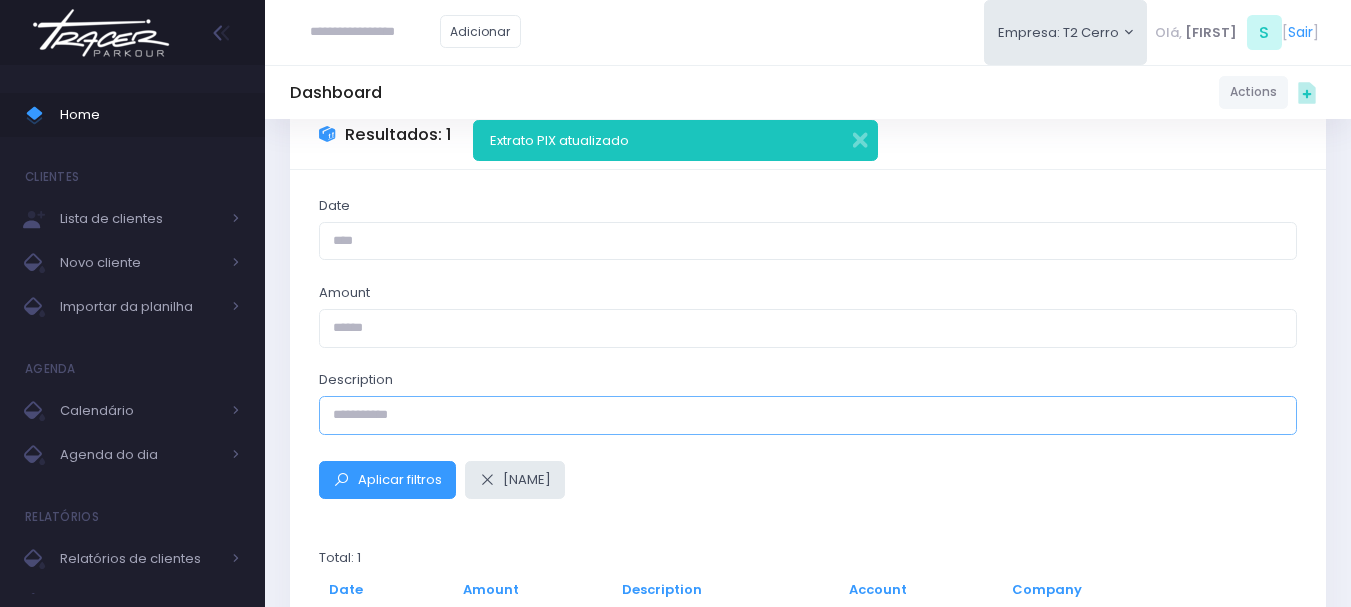 click on "Description" at bounding box center [808, 415] 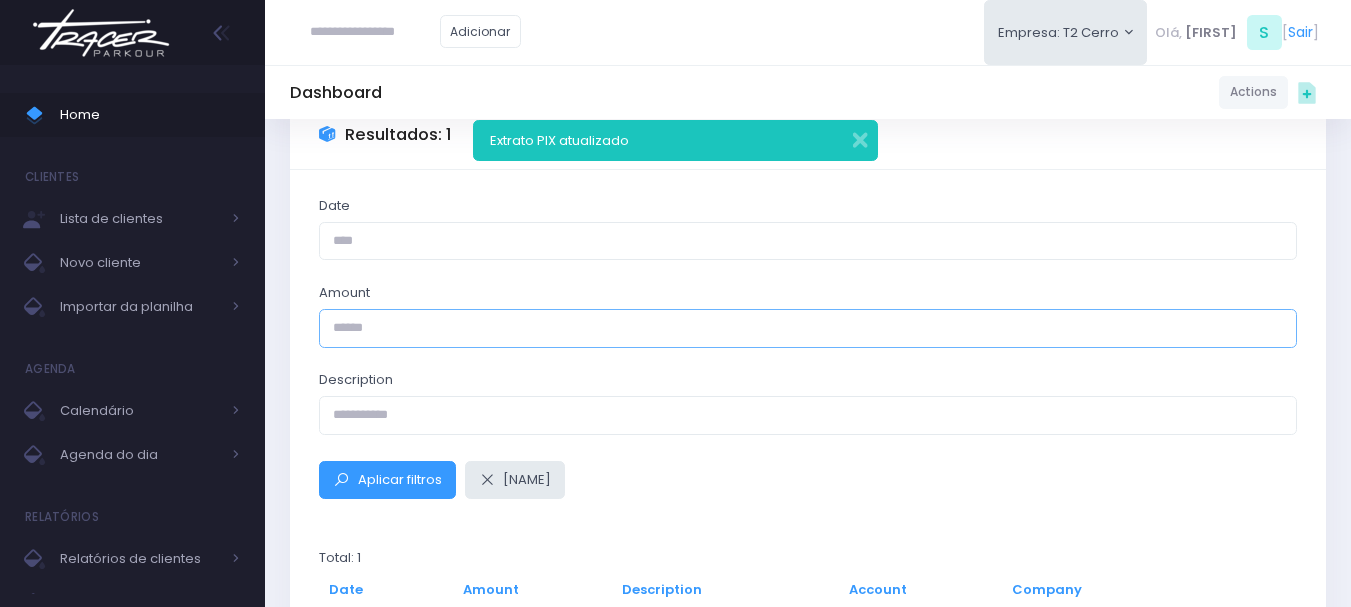 click on "Amount" at bounding box center [808, 328] 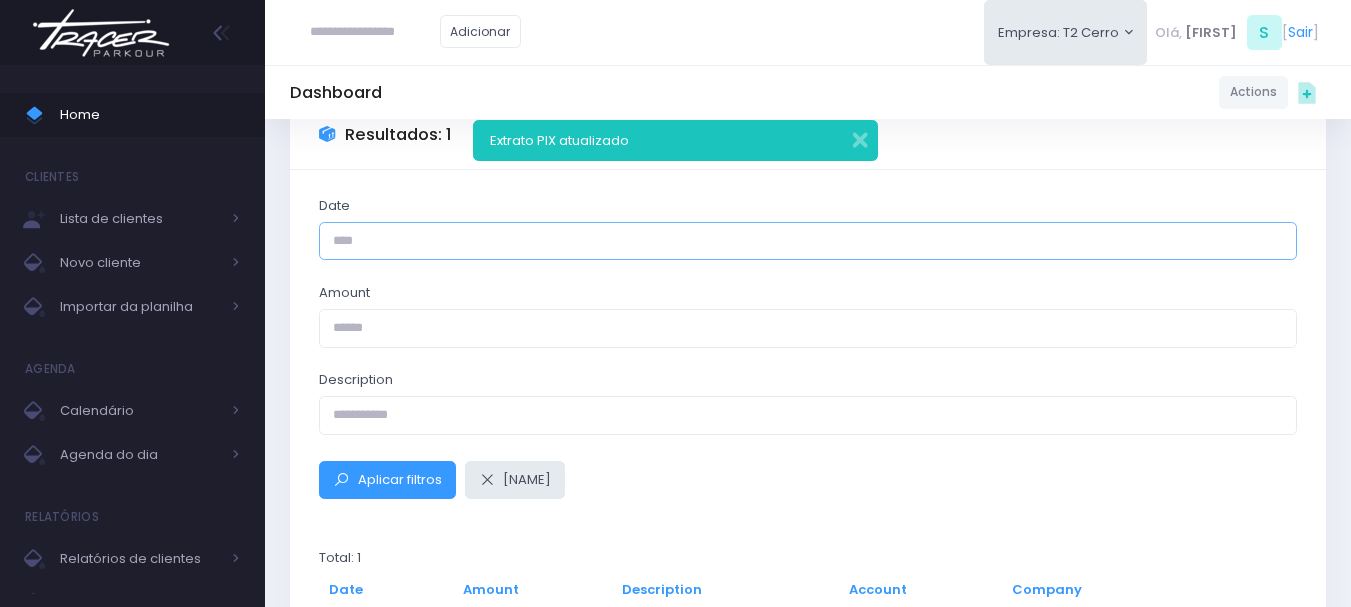 click on "Date" at bounding box center [808, 241] 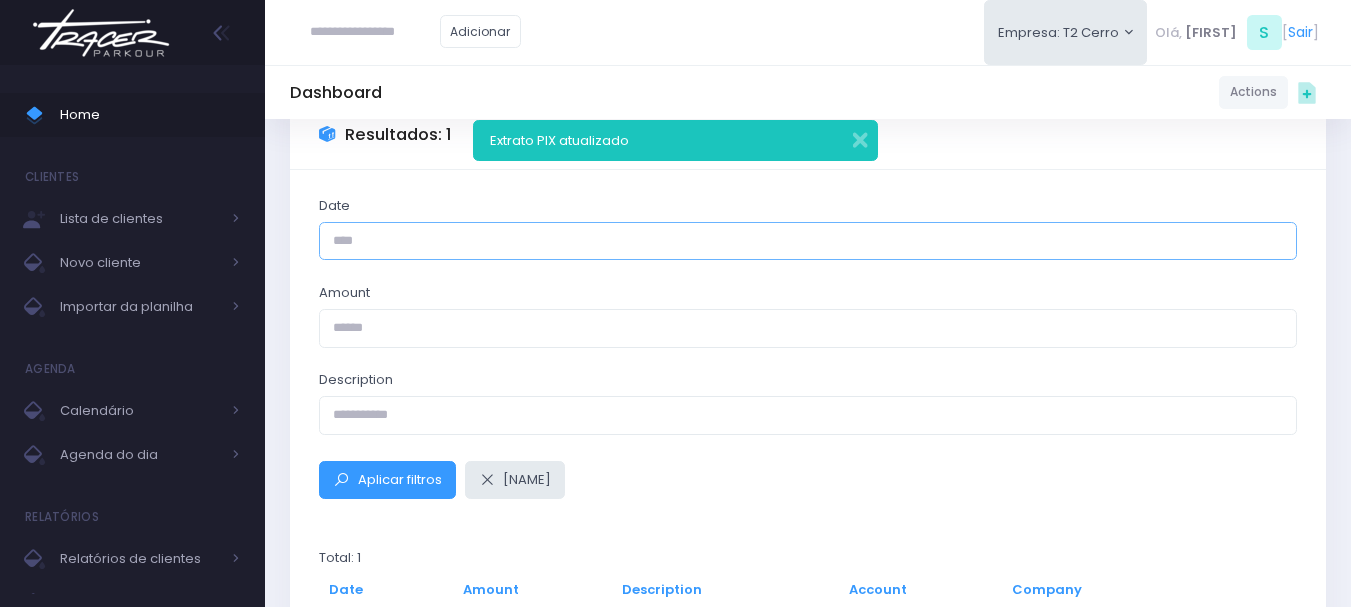 click on "Date" at bounding box center (808, 241) 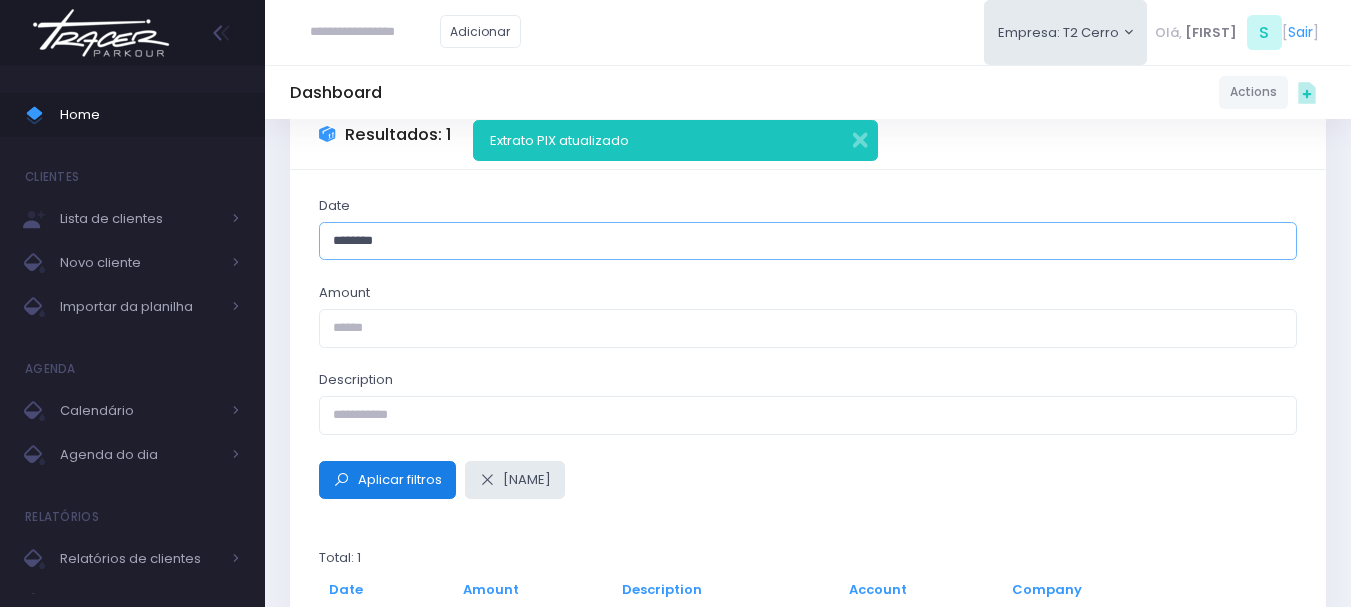 type on "********" 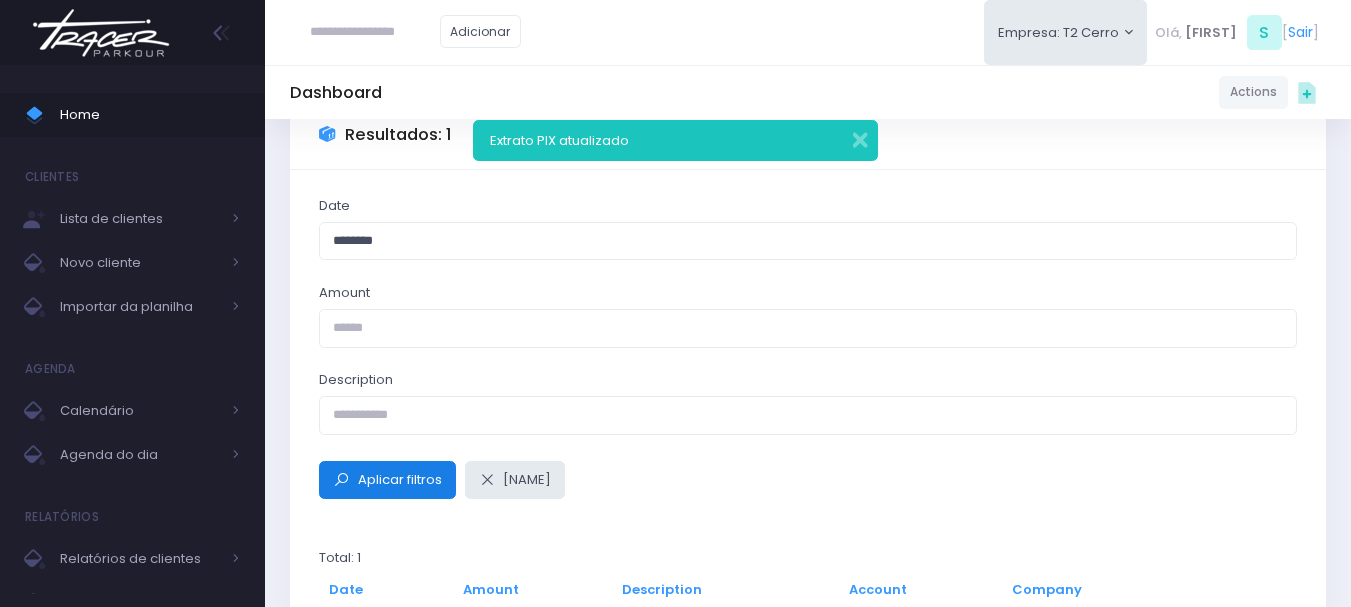 click on "Aplicar filtros" at bounding box center (400, 479) 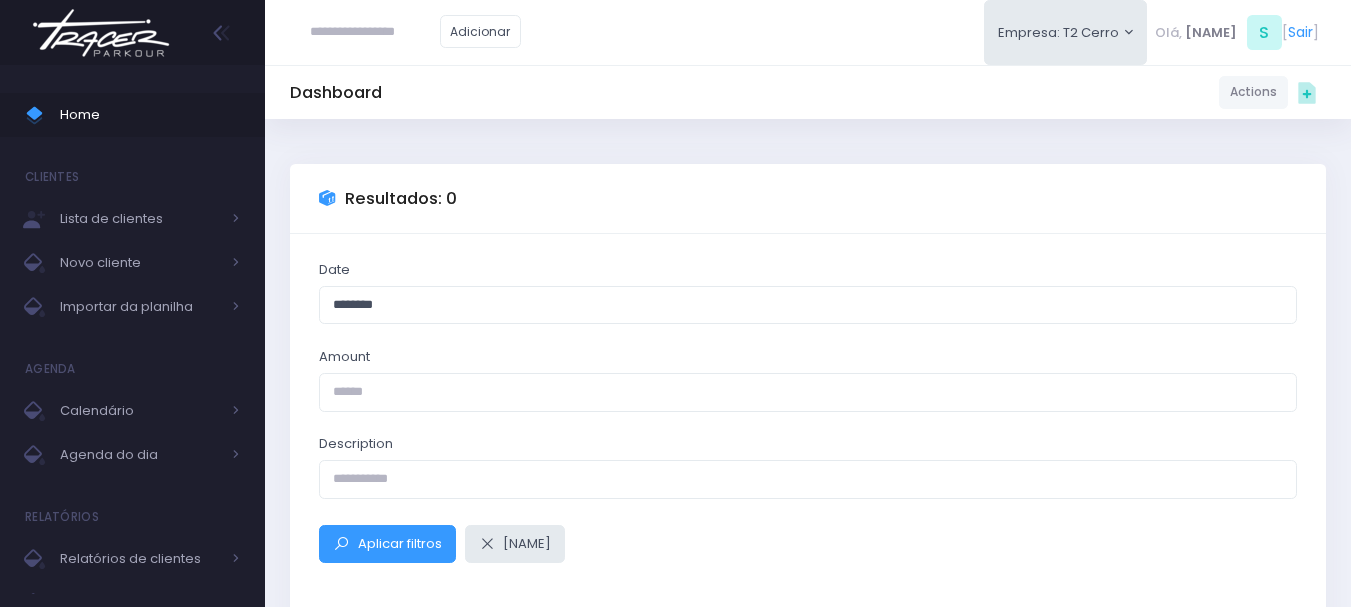 scroll, scrollTop: 0, scrollLeft: 0, axis: both 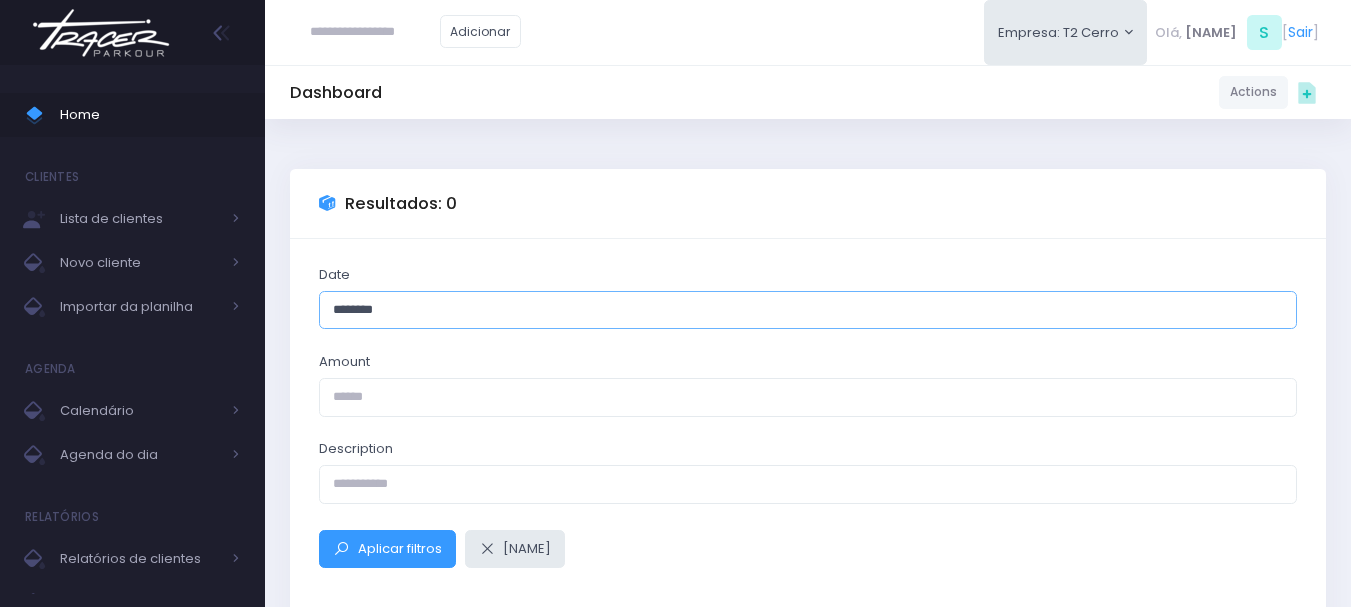 click on "********" at bounding box center (808, 310) 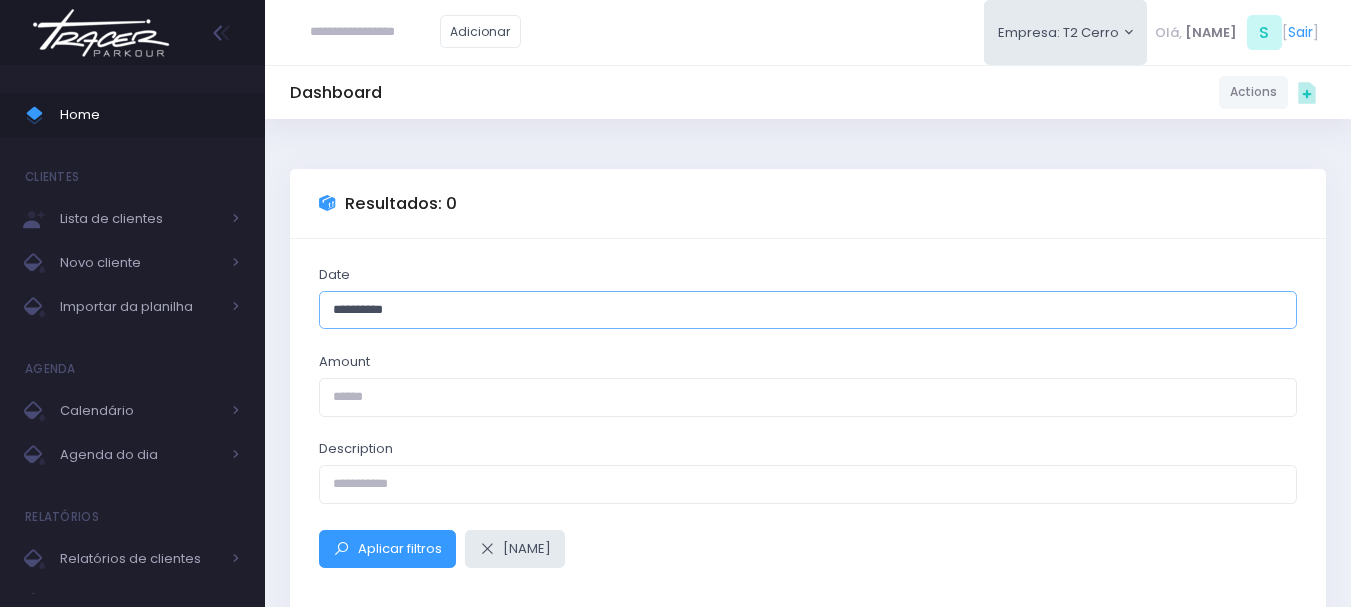 type on "**********" 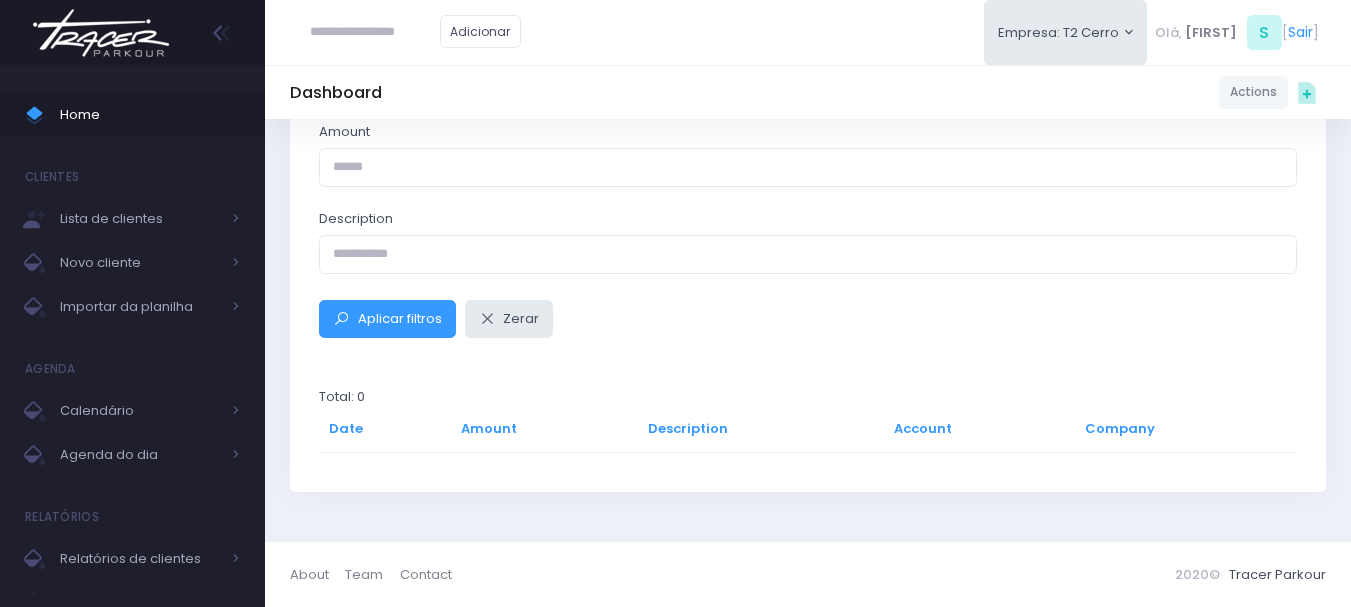 scroll, scrollTop: 0, scrollLeft: 0, axis: both 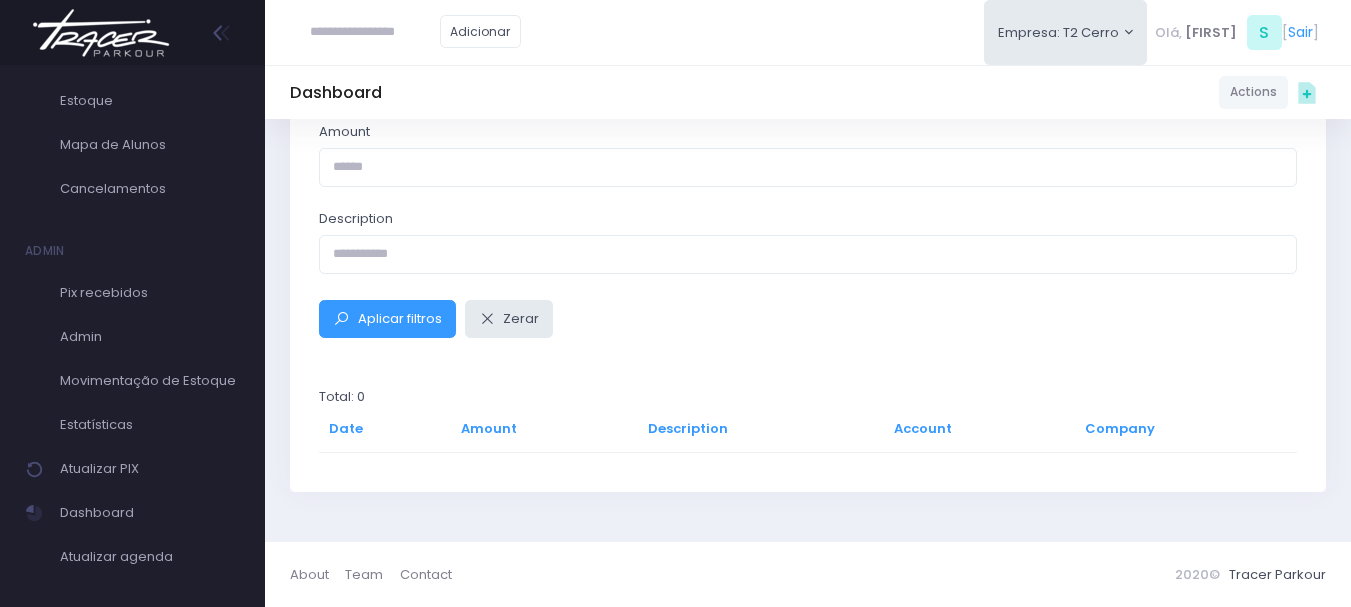 click at bounding box center (101, 33) 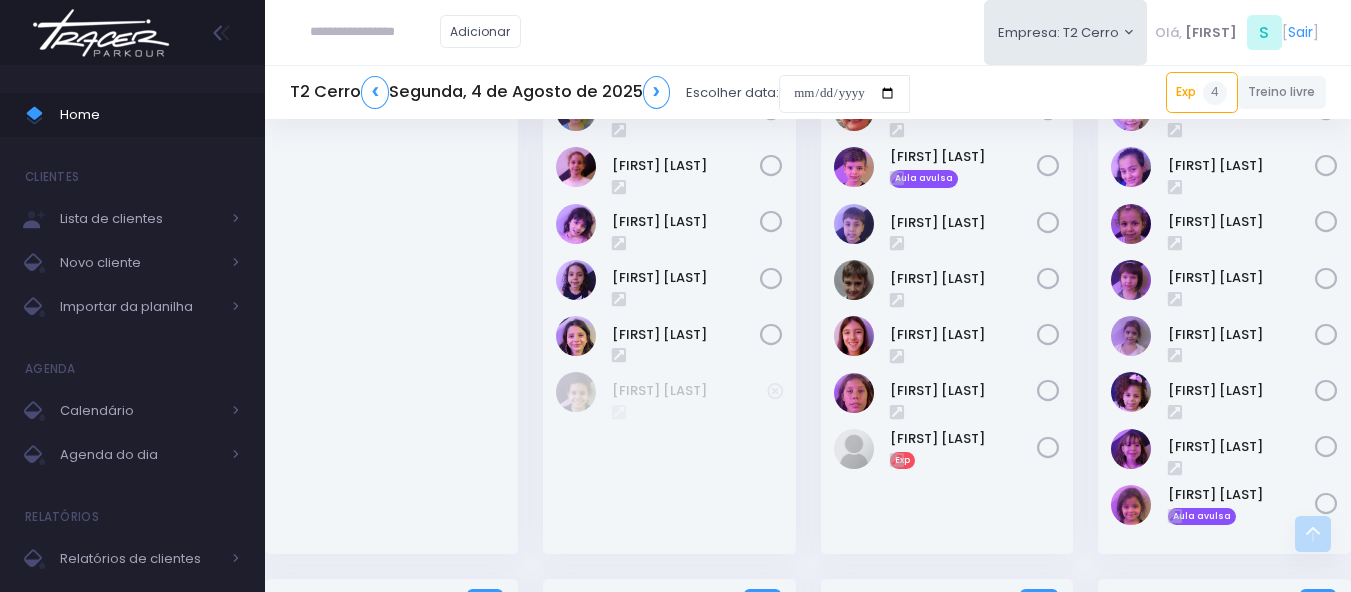 scroll, scrollTop: 1244, scrollLeft: 0, axis: vertical 